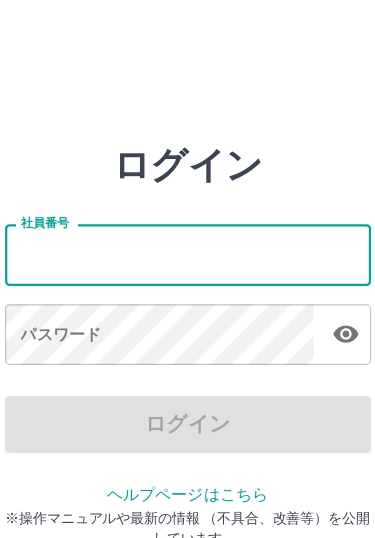 scroll, scrollTop: 0, scrollLeft: 24, axis: horizontal 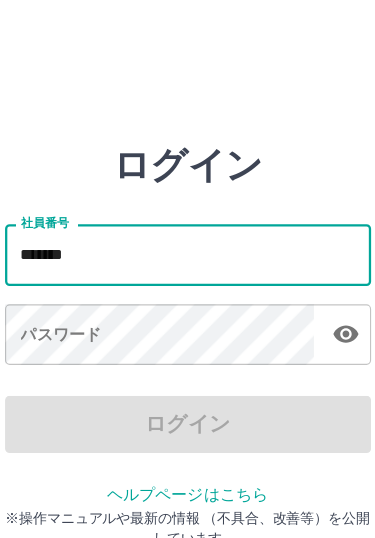 type on "*******" 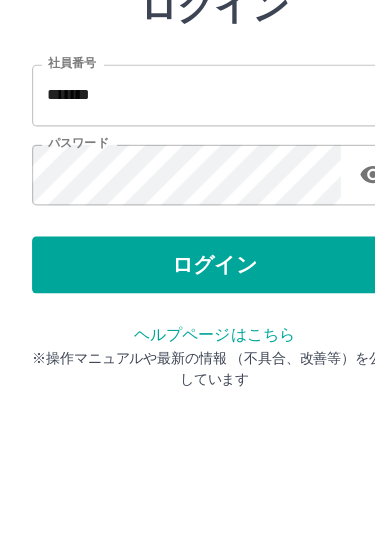 click on "ログイン" at bounding box center (188, 371) 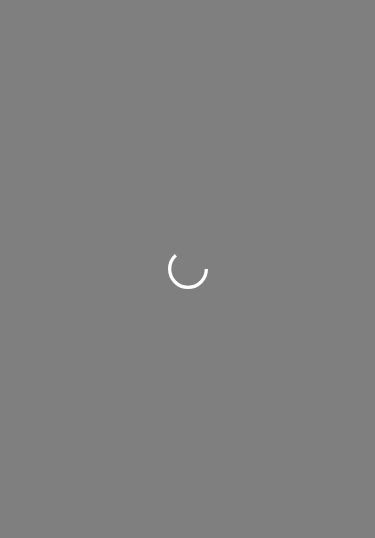 scroll, scrollTop: 0, scrollLeft: 0, axis: both 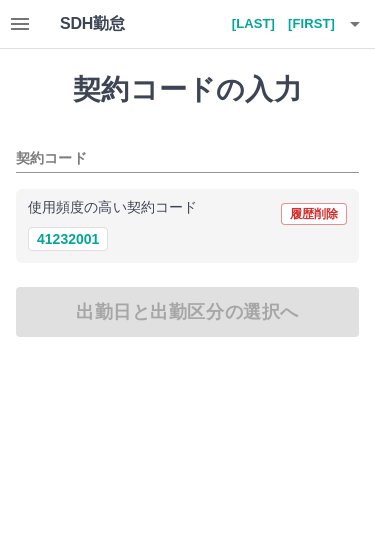 click on "41232001" at bounding box center [68, 239] 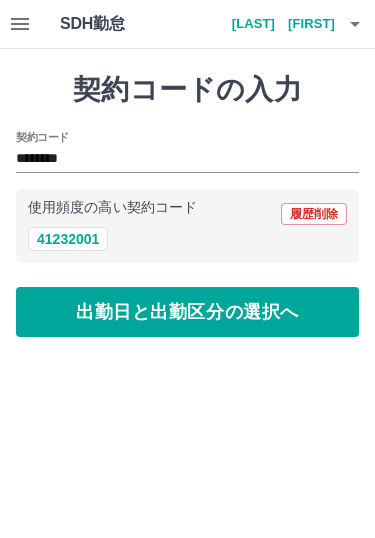 type on "********" 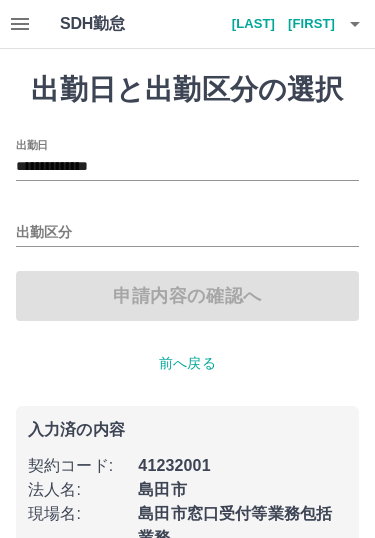 click on "出勤区分" at bounding box center (187, 233) 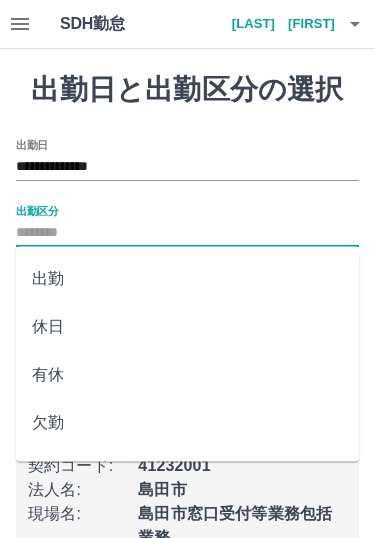 click on "休日" at bounding box center [187, 327] 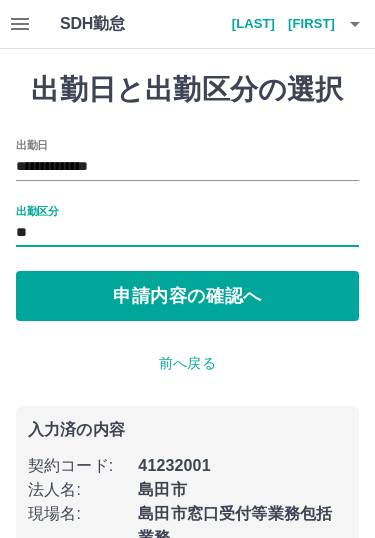 click on "申請内容の確認へ" at bounding box center [187, 296] 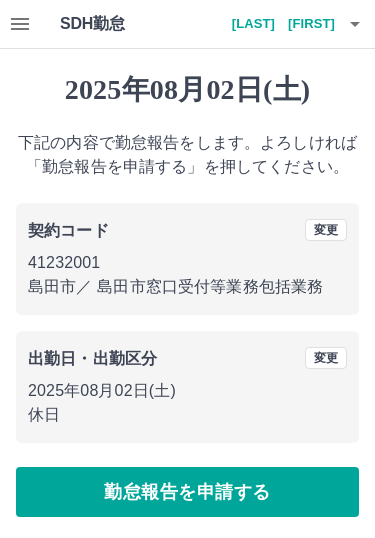 click on "勤怠報告を申請する" at bounding box center [187, 492] 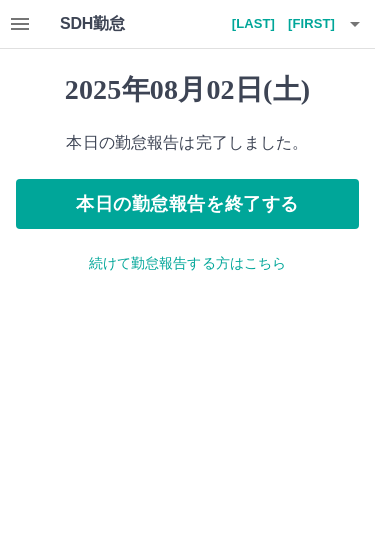 click on "続けて勤怠報告する方はこちら" at bounding box center (187, 263) 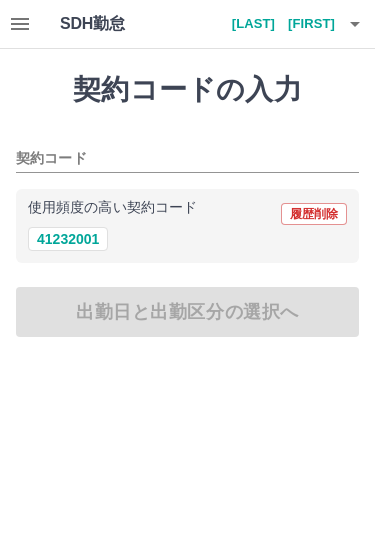 click on "41232001" at bounding box center (68, 239) 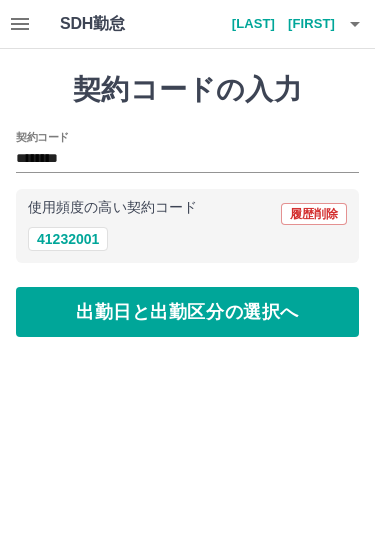 click on "出勤日と出勤区分の選択へ" at bounding box center (187, 312) 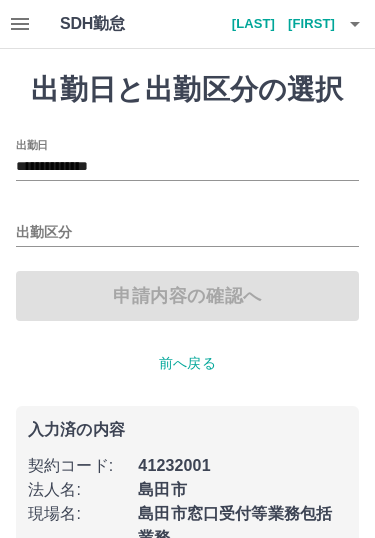 click on "**********" at bounding box center (187, 167) 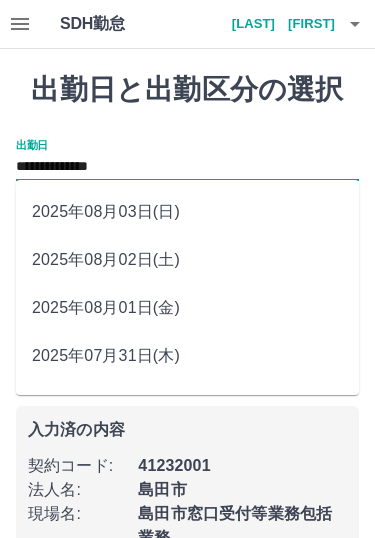 click on "2025年08月03日(日)" at bounding box center [187, 212] 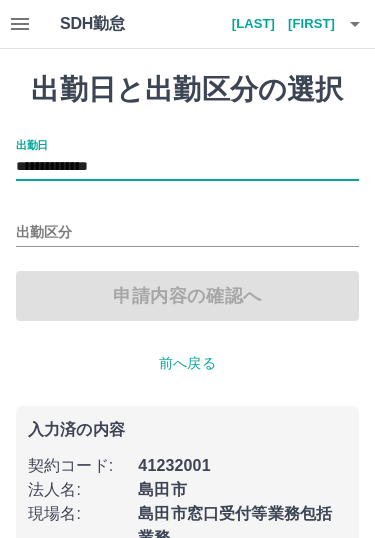 click on "出勤区分" at bounding box center [187, 233] 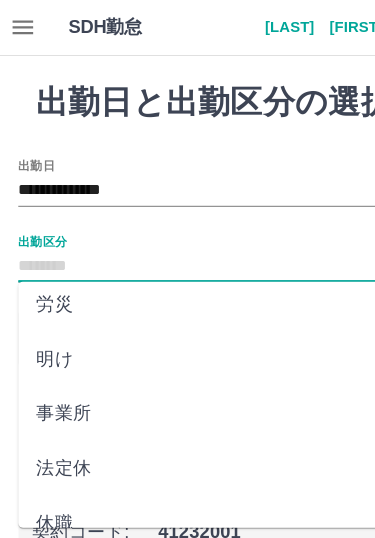 scroll, scrollTop: 636, scrollLeft: 0, axis: vertical 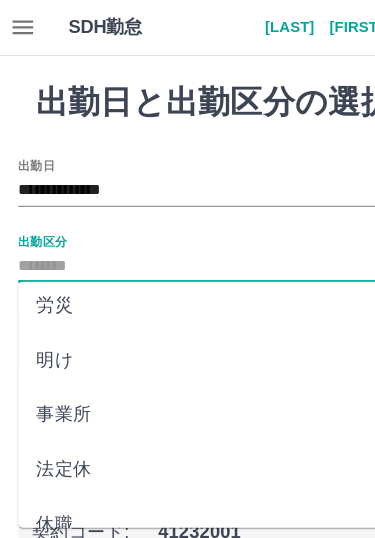 click on "法定休" at bounding box center [187, 411] 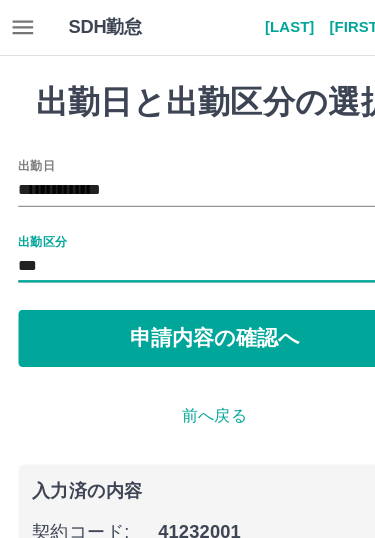 click on "申請内容の確認へ" at bounding box center (187, 296) 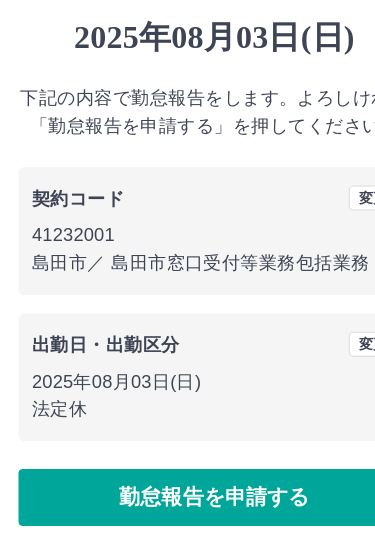 scroll, scrollTop: 2, scrollLeft: 0, axis: vertical 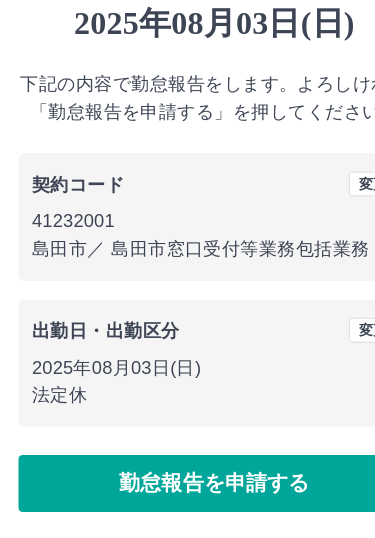 click on "勤怠報告を申請する" at bounding box center (187, 490) 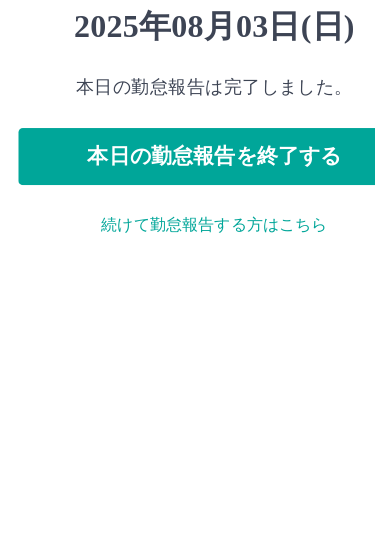scroll, scrollTop: 0, scrollLeft: 0, axis: both 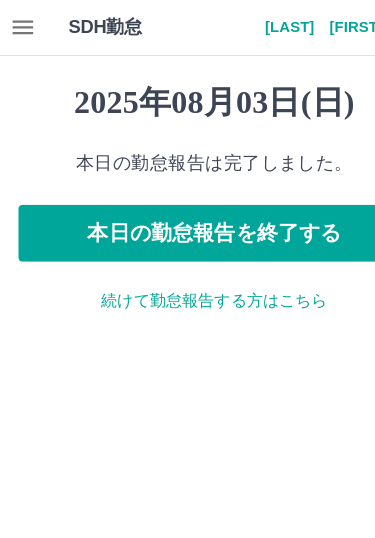 click 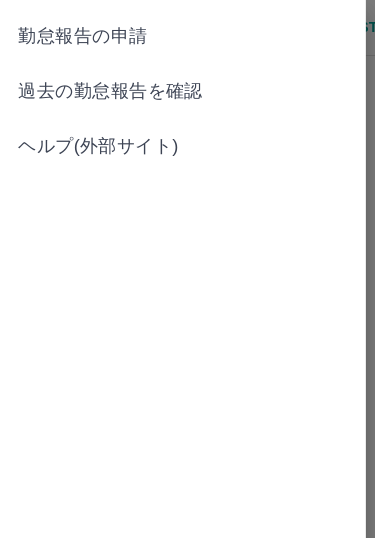click on "勤怠報告の申請" at bounding box center [160, 32] 